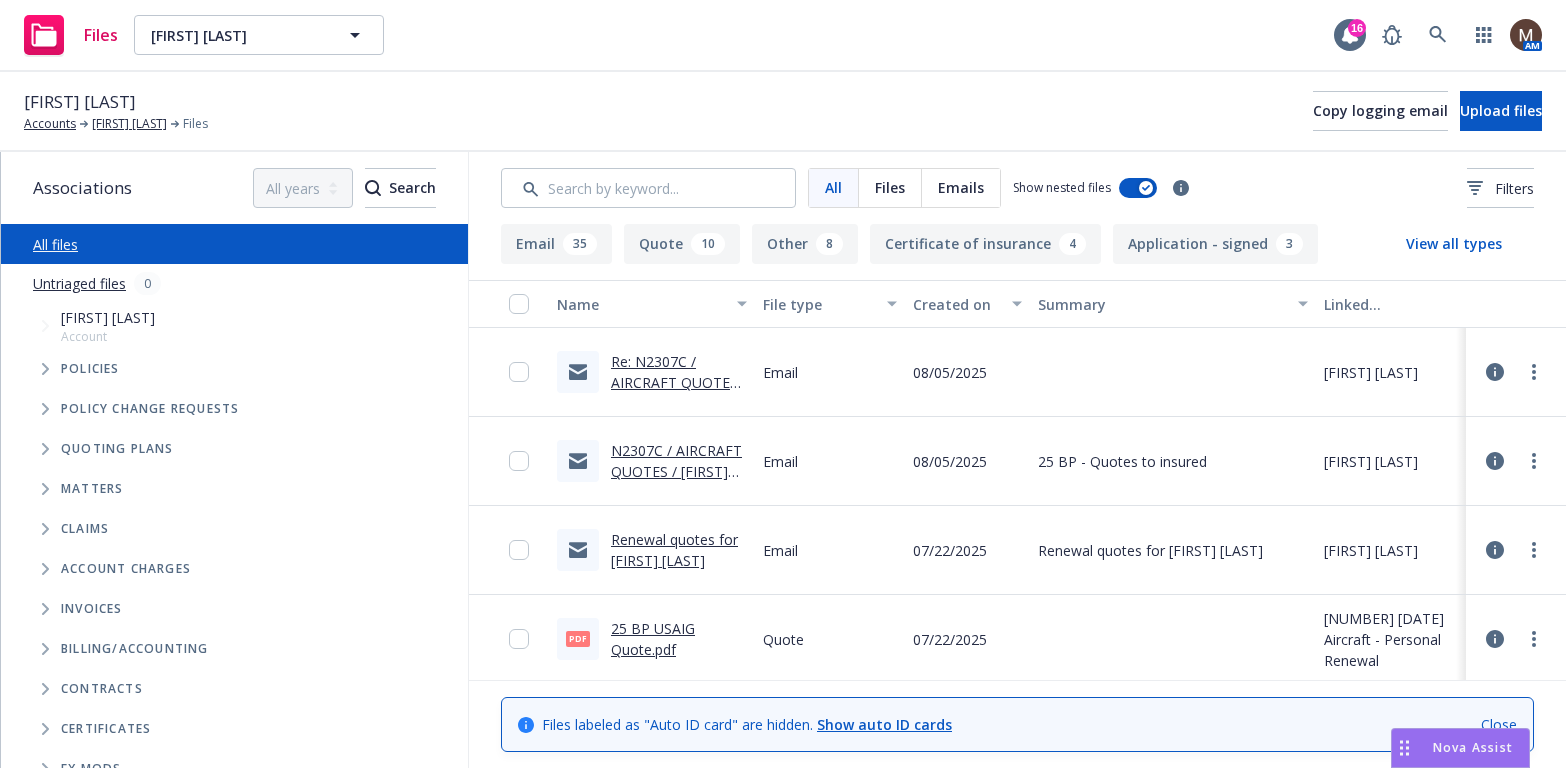scroll, scrollTop: 0, scrollLeft: 0, axis: both 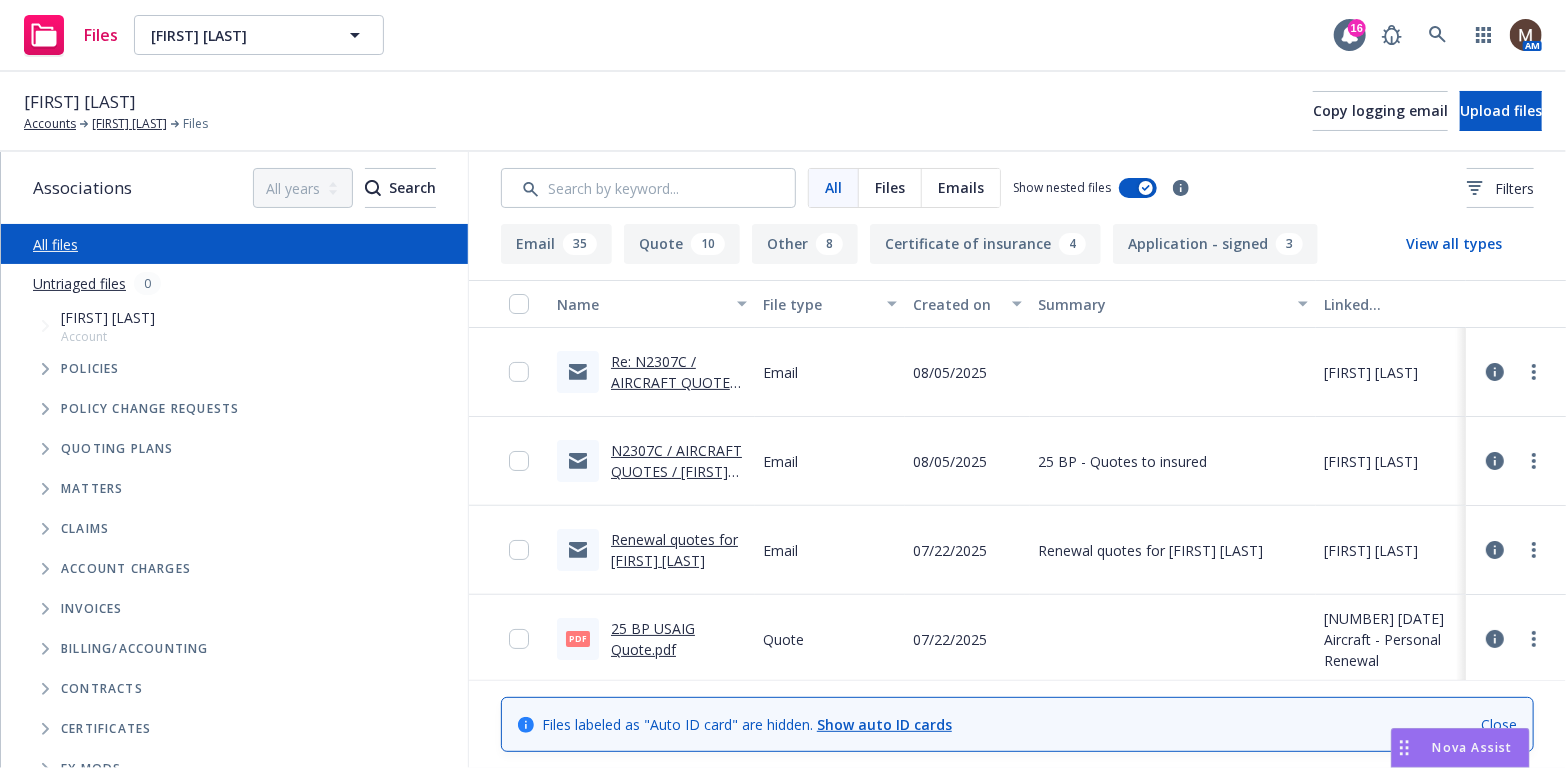 click on "Certificate of insurance   4" at bounding box center (985, 244) 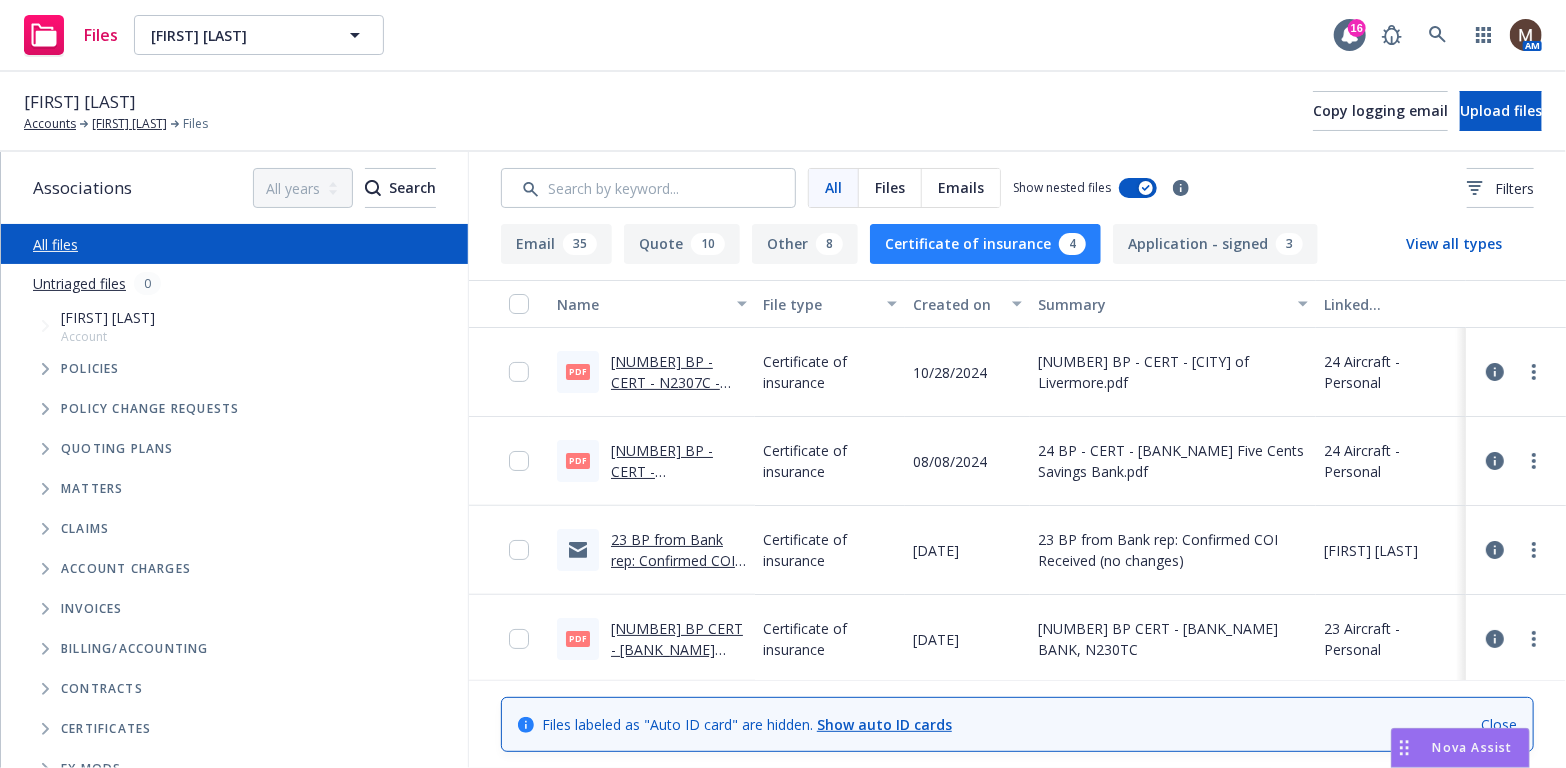 click on "24 BP - CERT - Salem Five Cents Savings Bank.pdf.pdf" at bounding box center [674, 492] 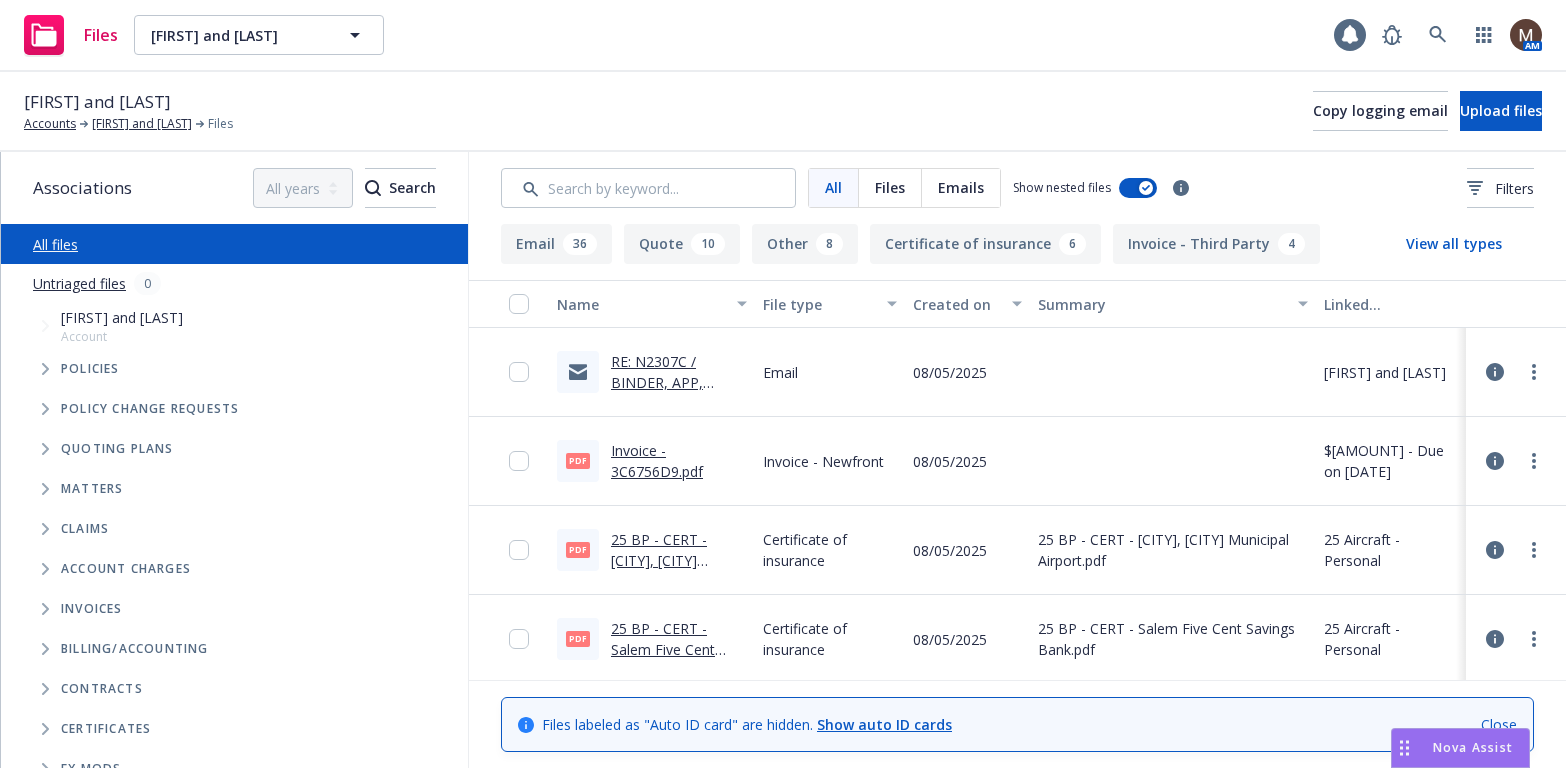 scroll, scrollTop: 0, scrollLeft: 0, axis: both 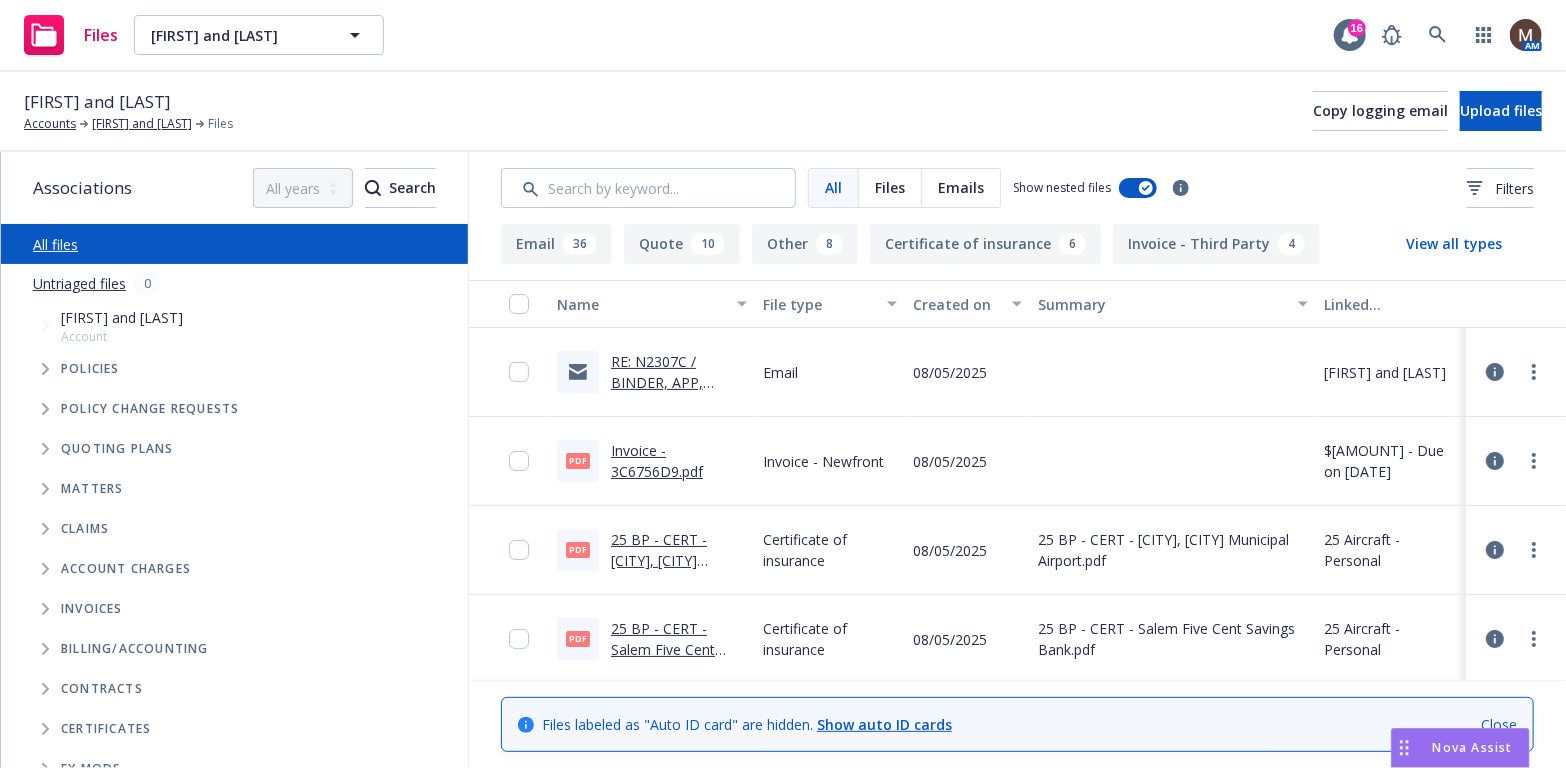 drag, startPoint x: 175, startPoint y: 119, endPoint x: 168, endPoint y: 135, distance: 17.464249 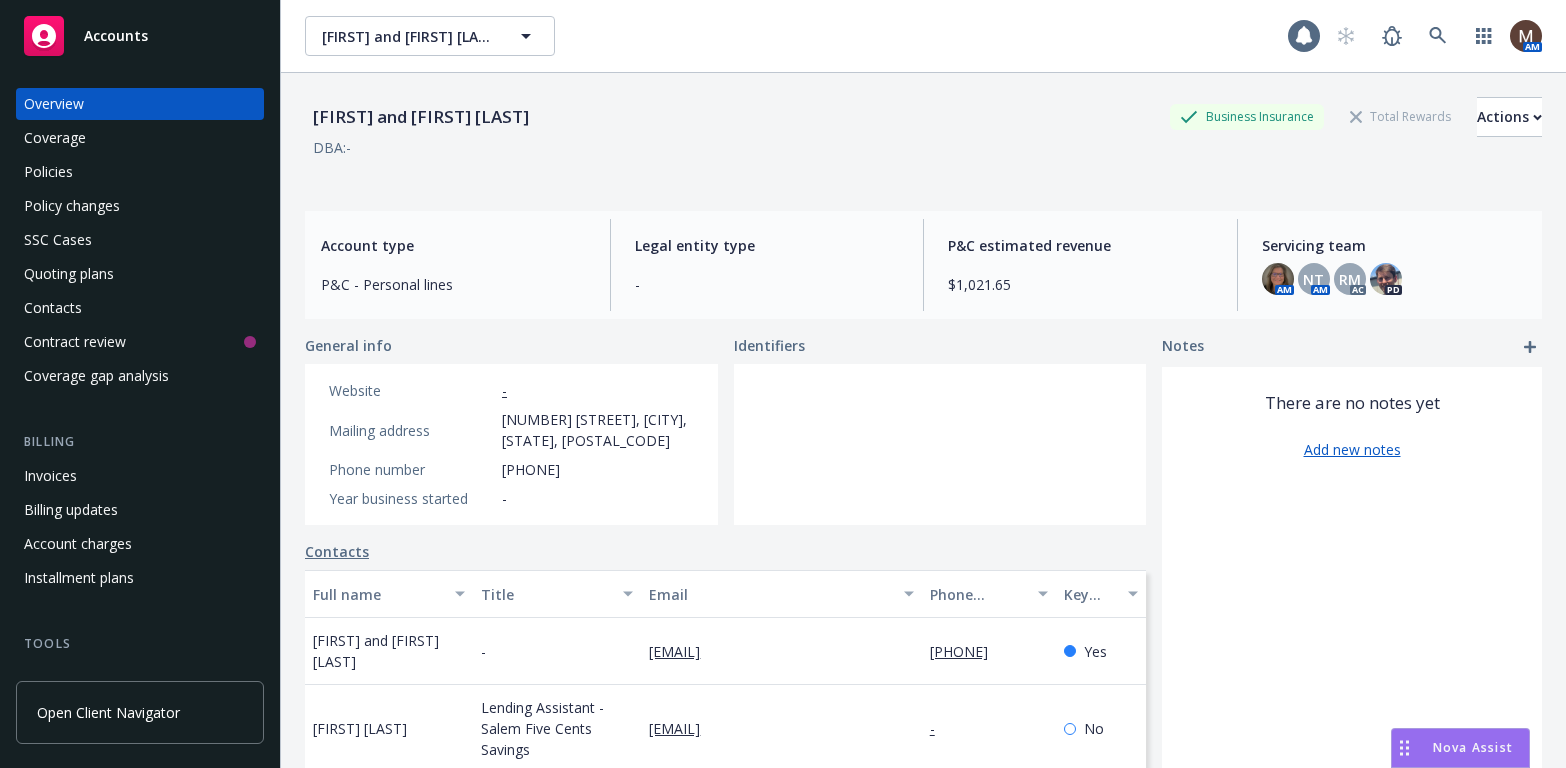 scroll, scrollTop: 0, scrollLeft: 0, axis: both 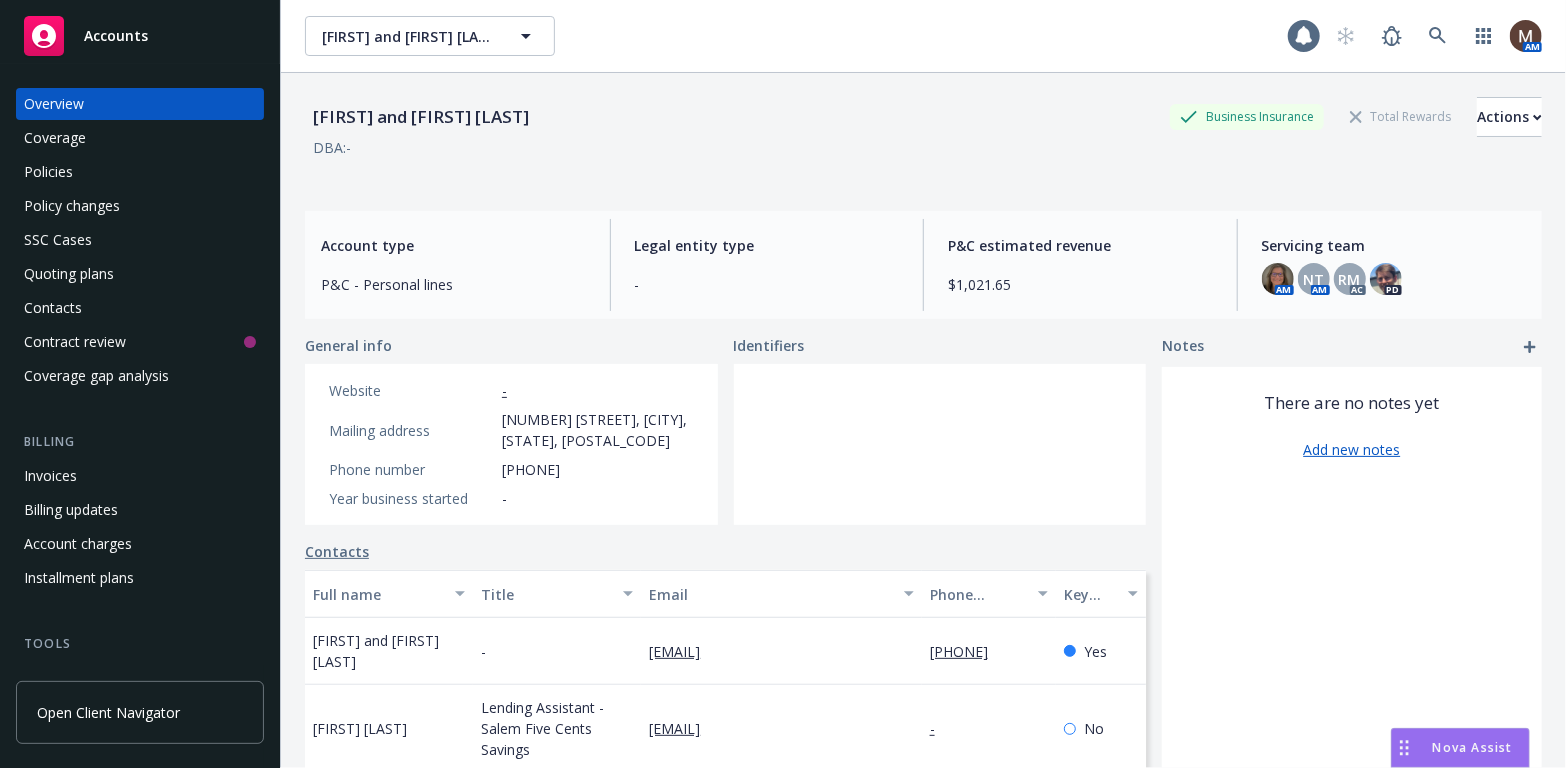 click on "Policies" at bounding box center (48, 172) 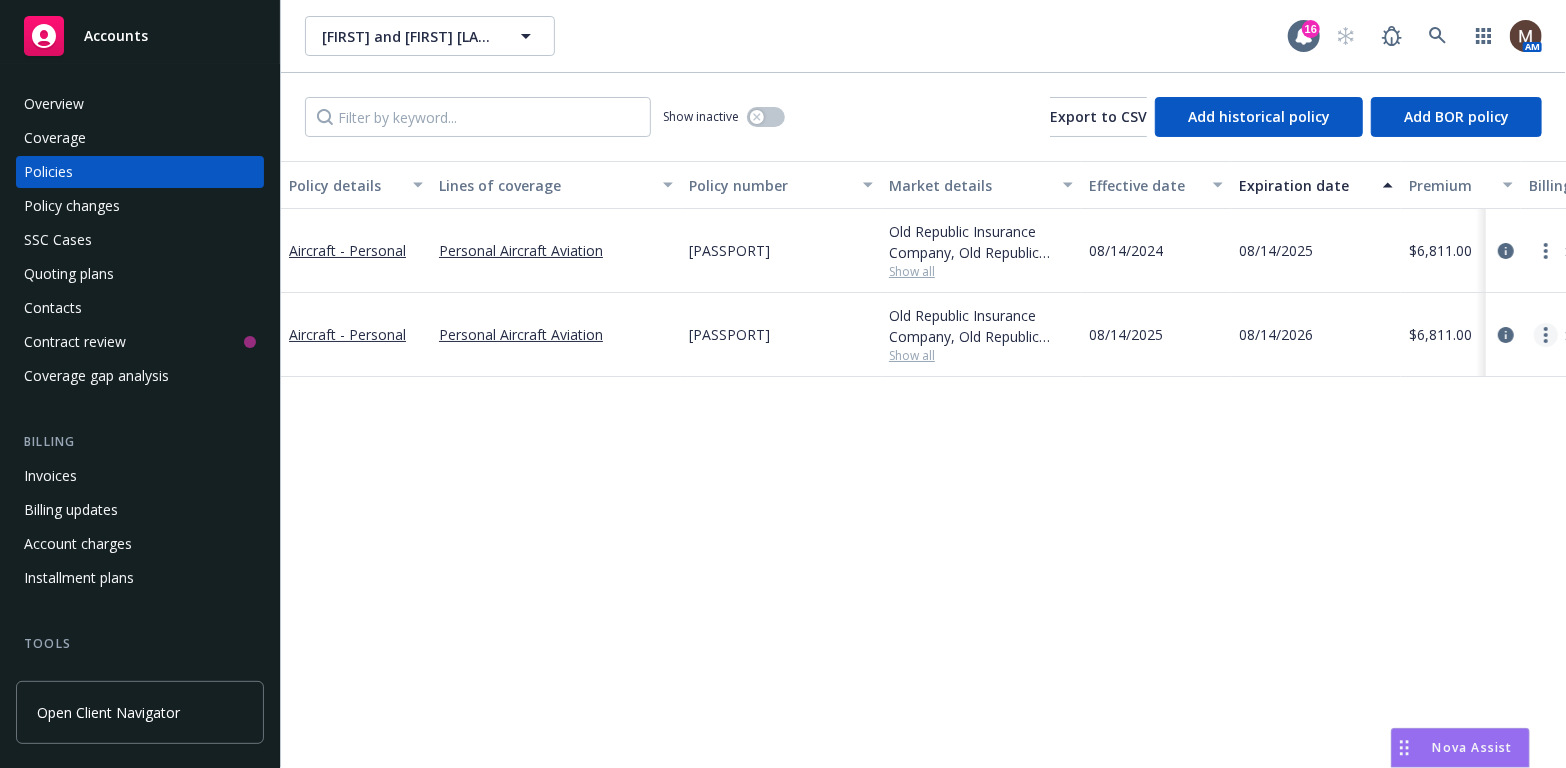 click 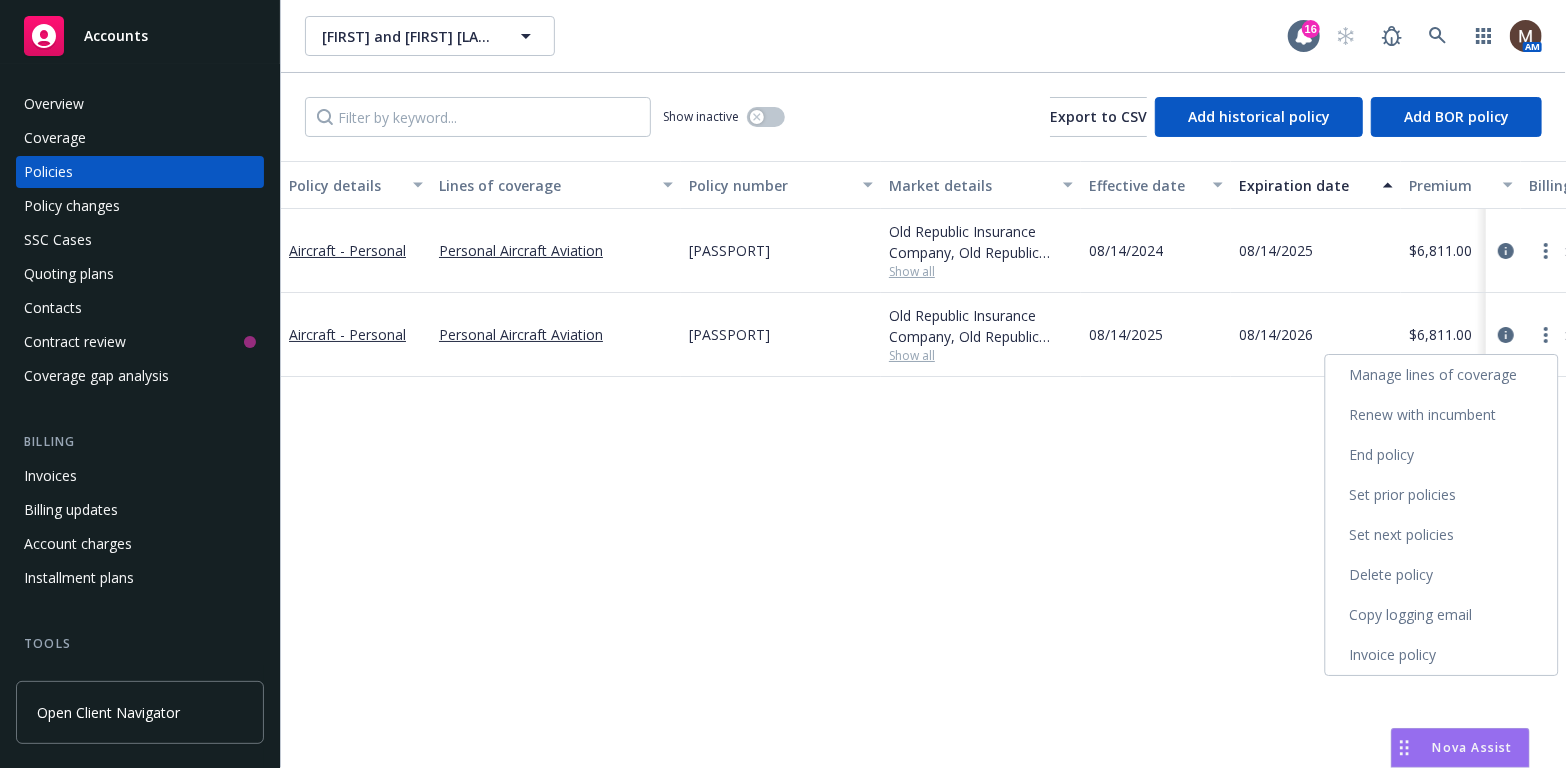 click on "Copy logging email" at bounding box center (1442, 615) 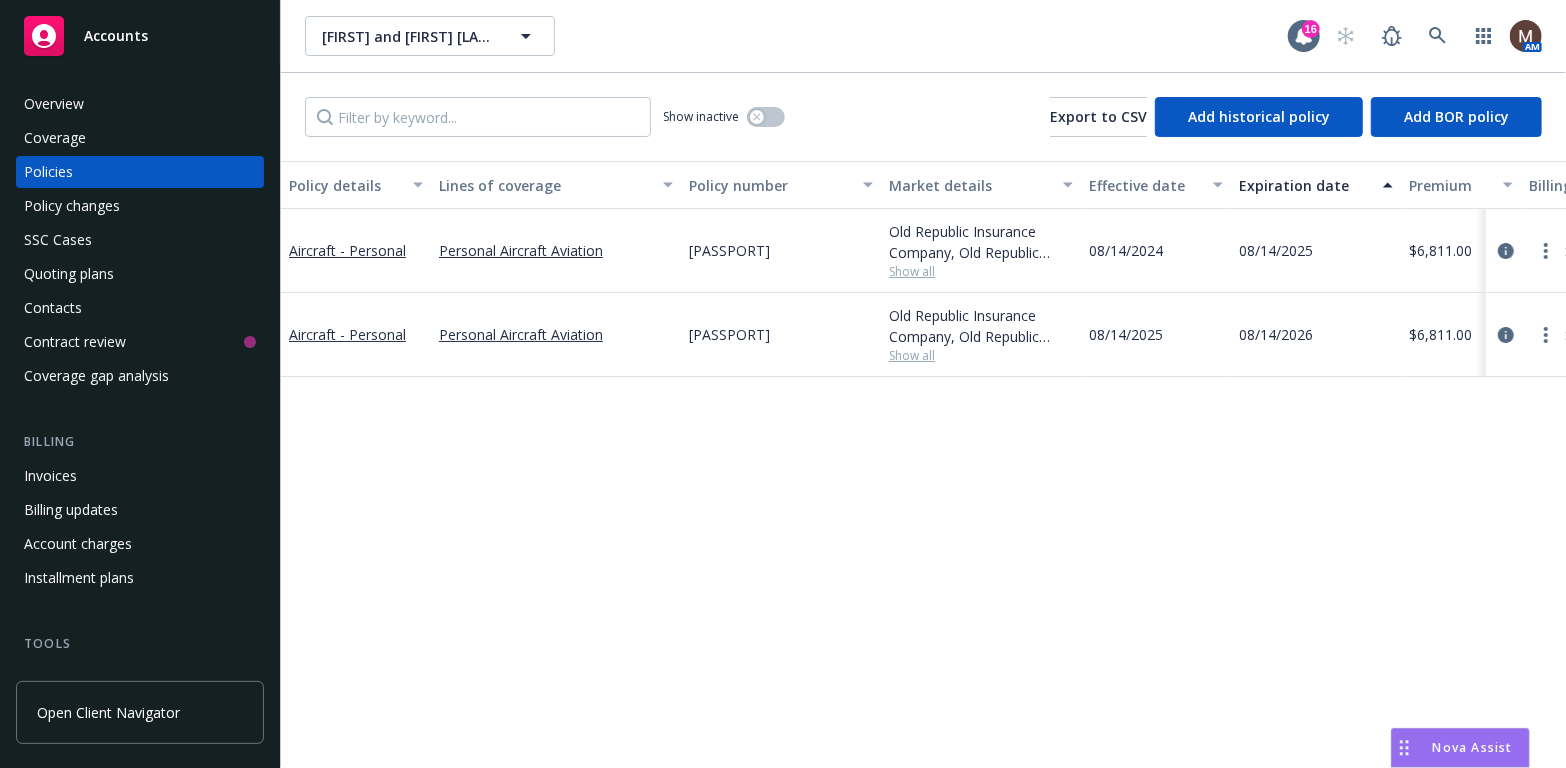 scroll, scrollTop: 100, scrollLeft: 0, axis: vertical 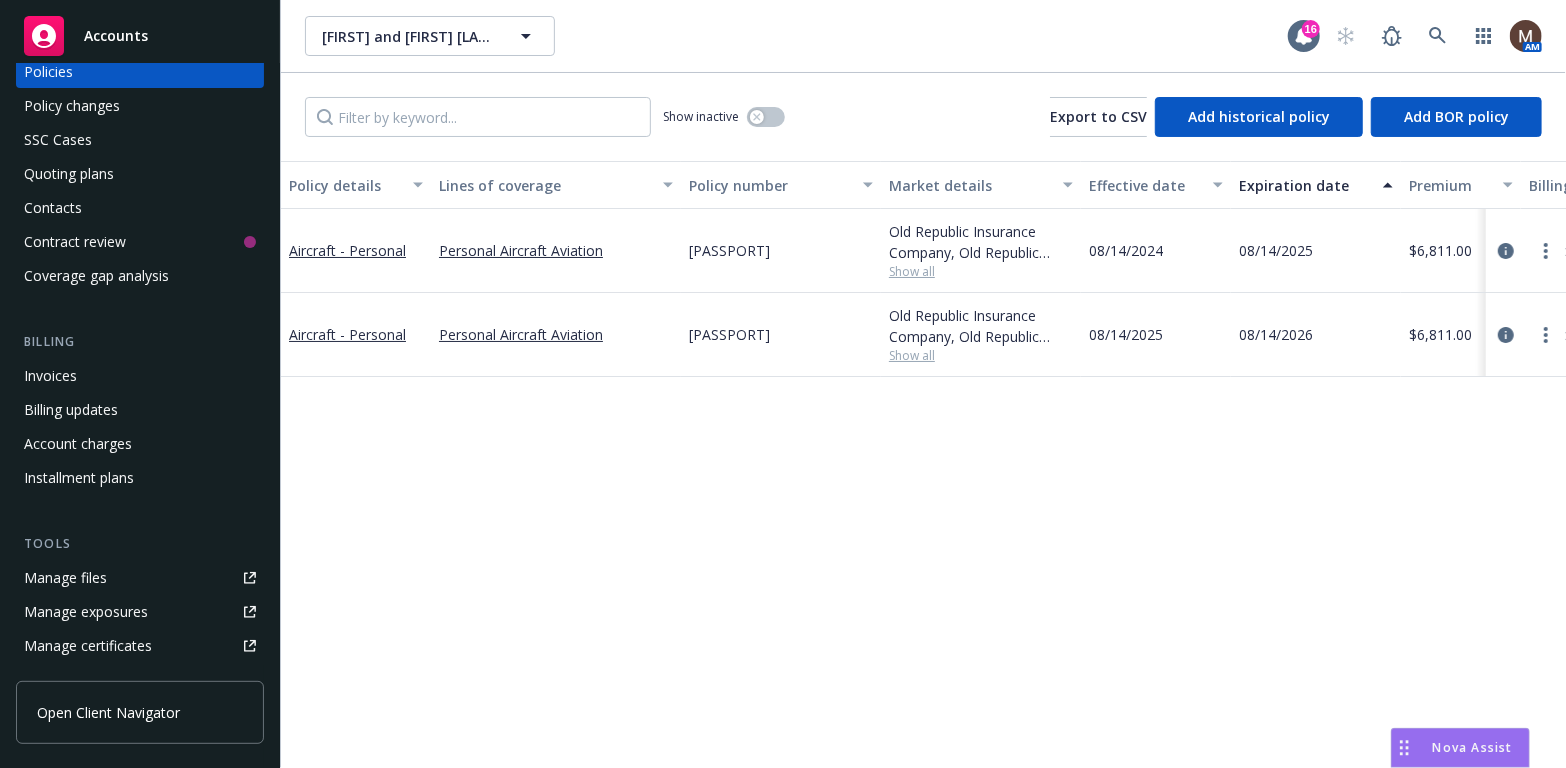 click on "Manage files" at bounding box center [140, 578] 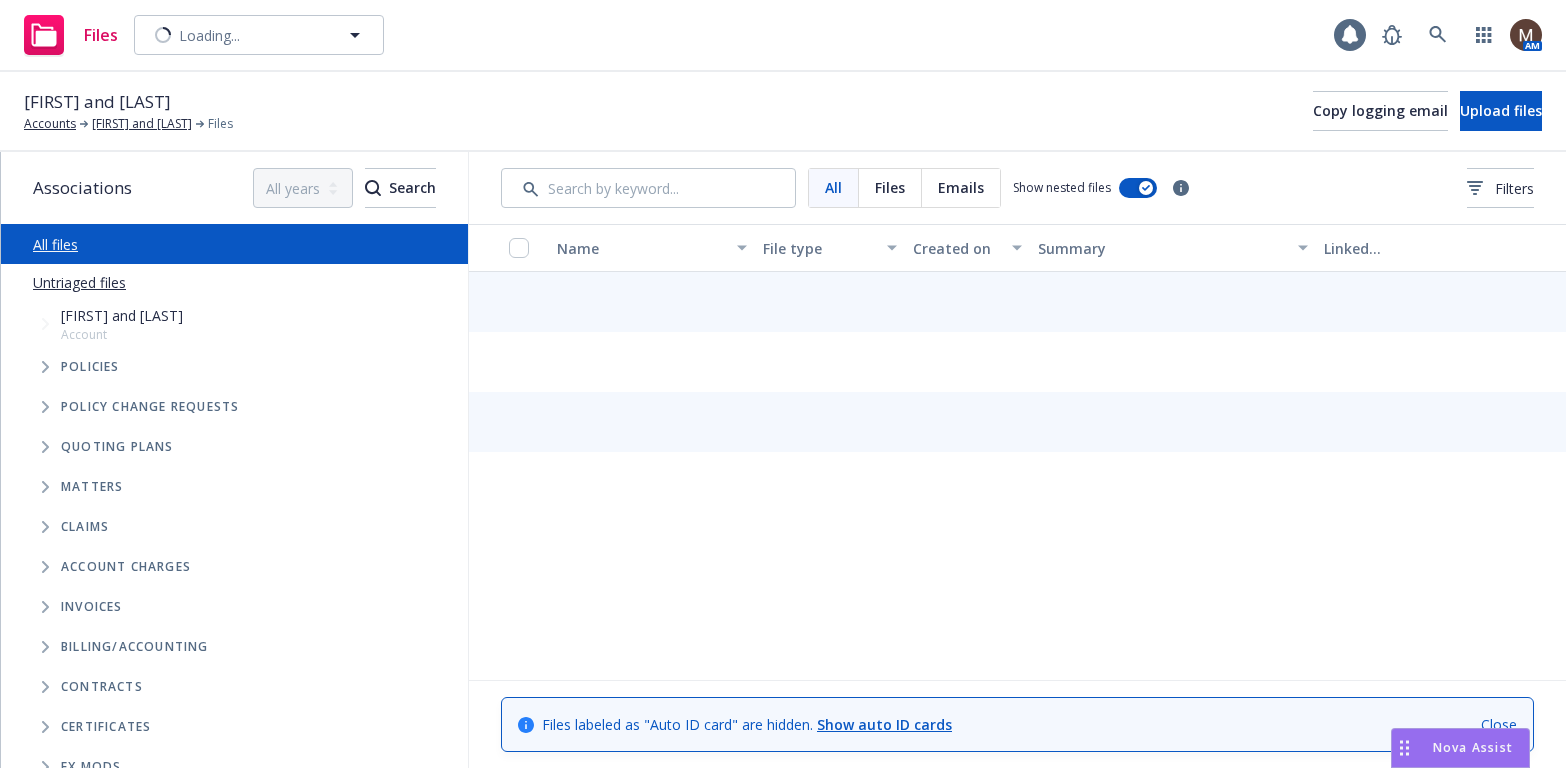 scroll, scrollTop: 0, scrollLeft: 0, axis: both 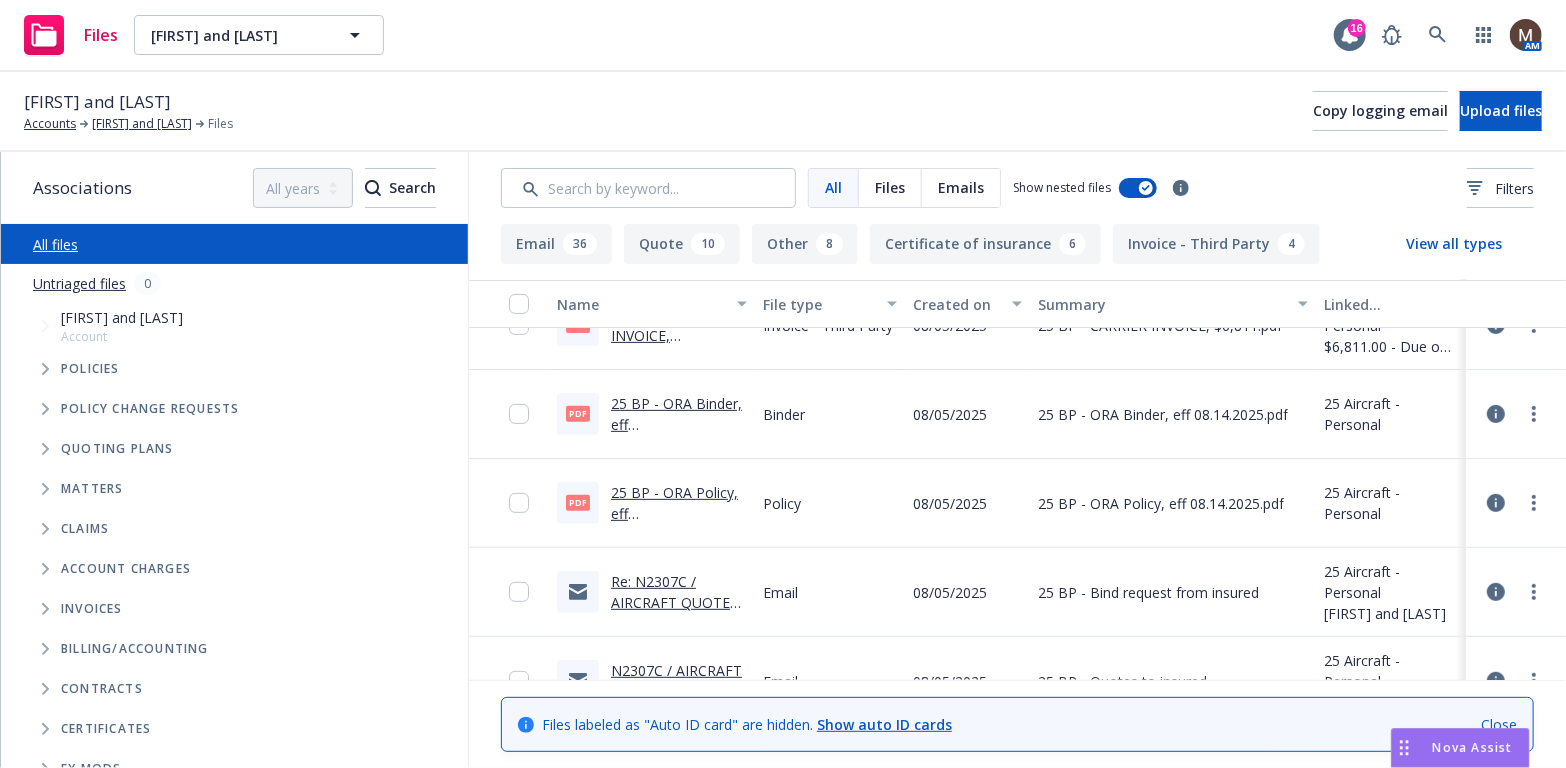 drag, startPoint x: 684, startPoint y: 490, endPoint x: 775, endPoint y: 477, distance: 91.92388 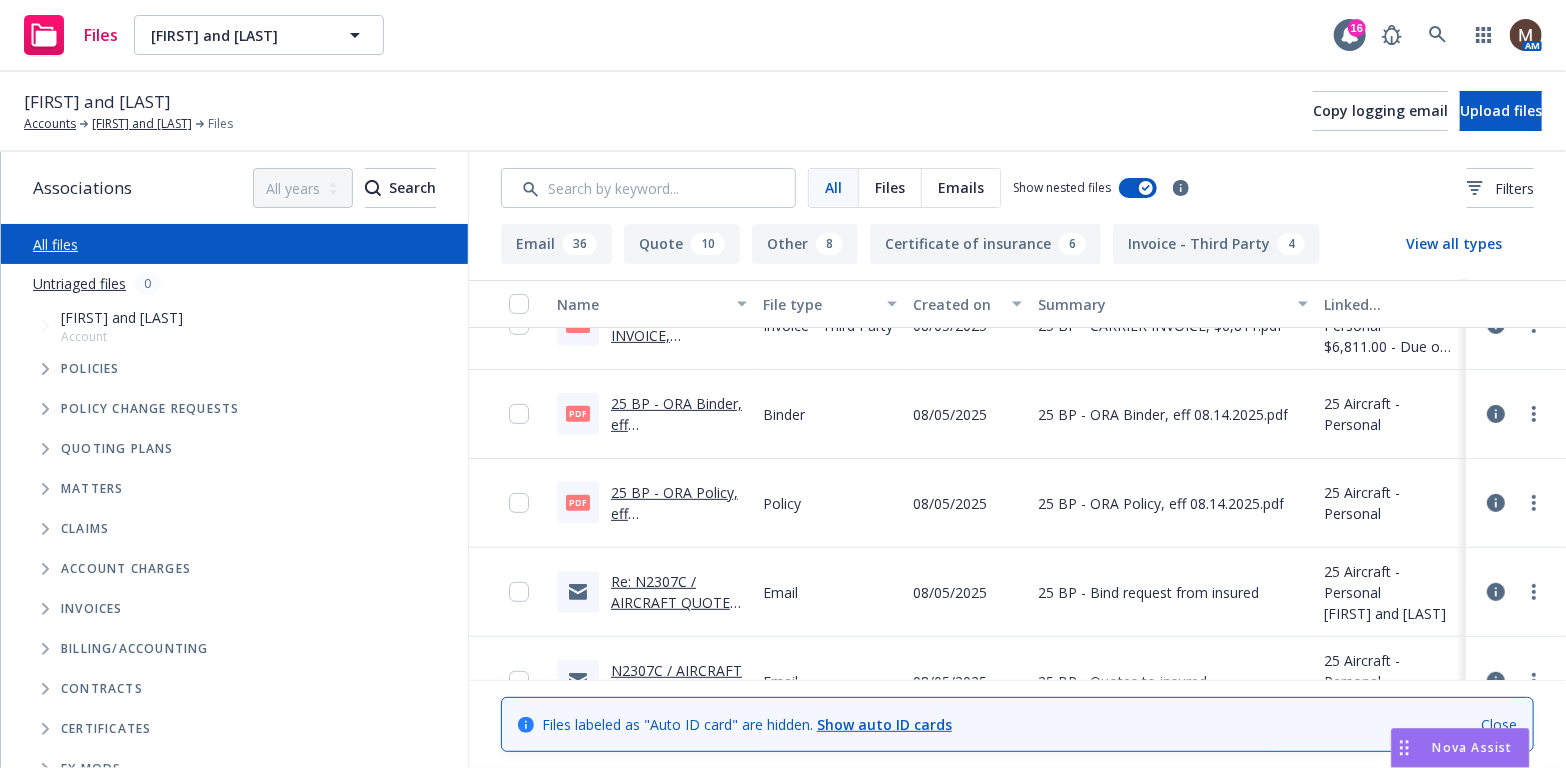 click on "25 BP - ORA Policy, eff 08.14.2025.pdf.pdf" at bounding box center (674, 513) 